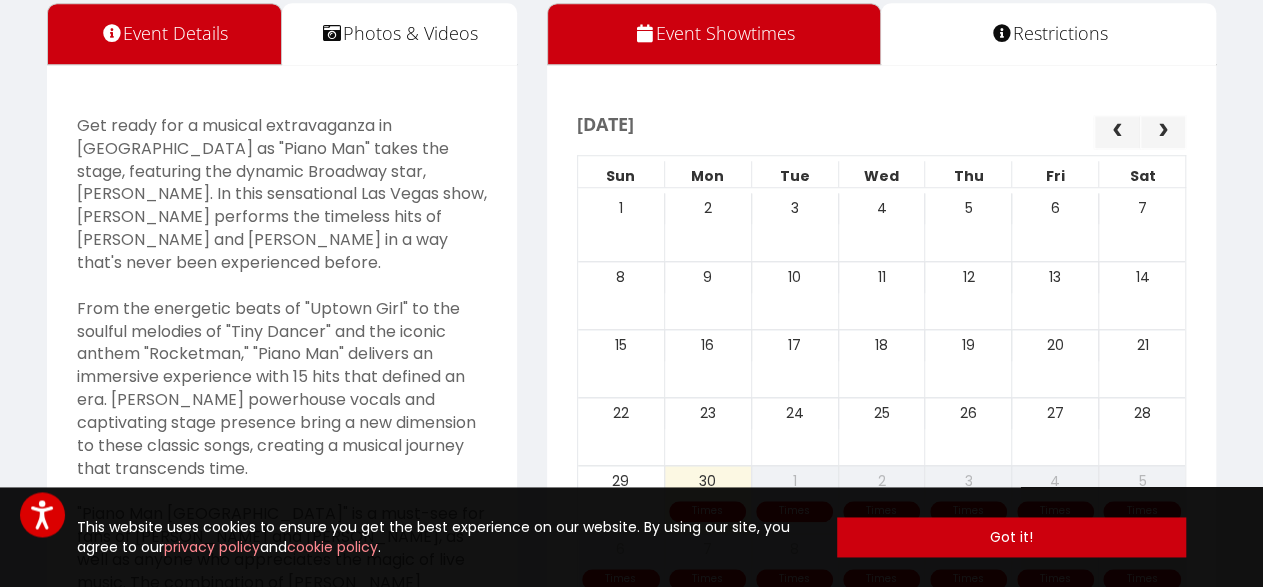 scroll, scrollTop: 730, scrollLeft: 0, axis: vertical 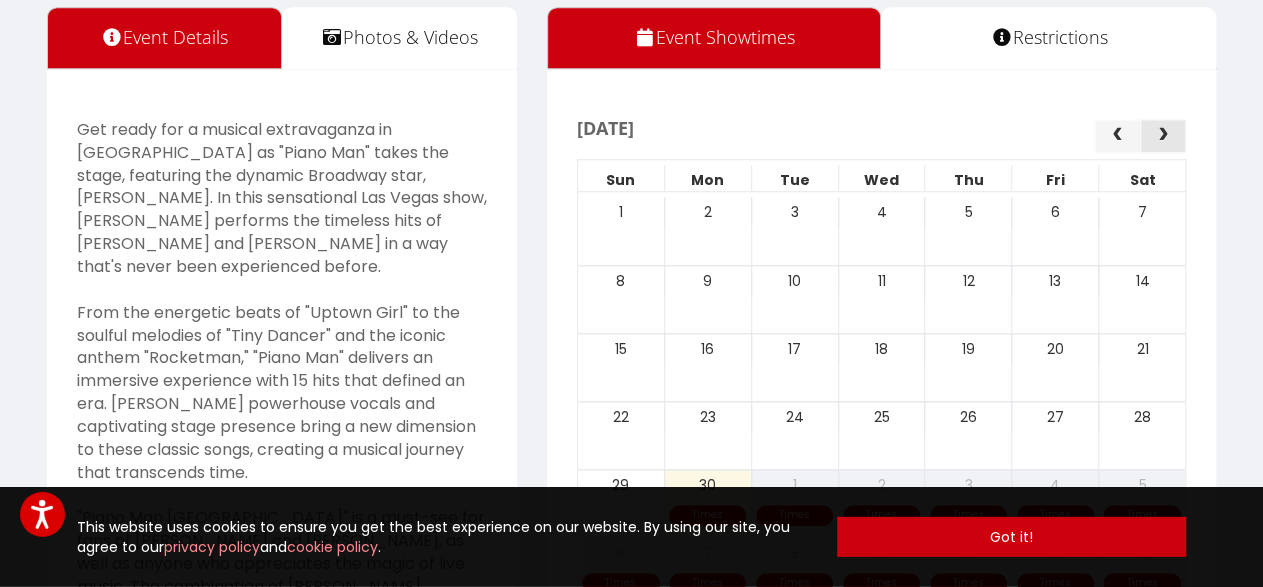 click at bounding box center (1163, 135) 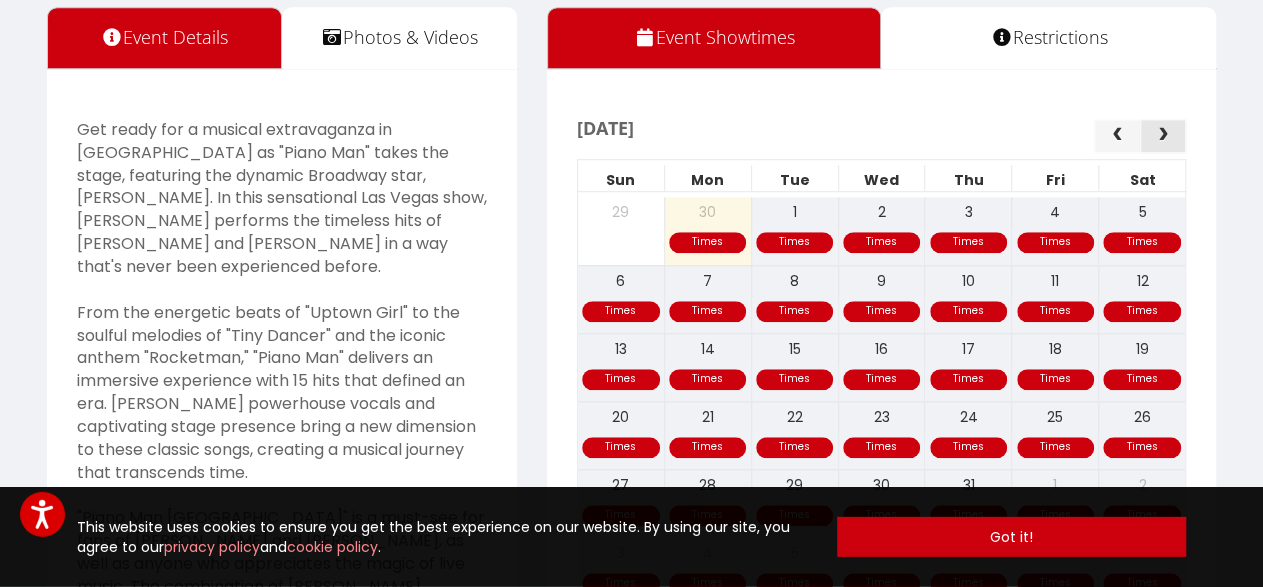 click at bounding box center [1163, 135] 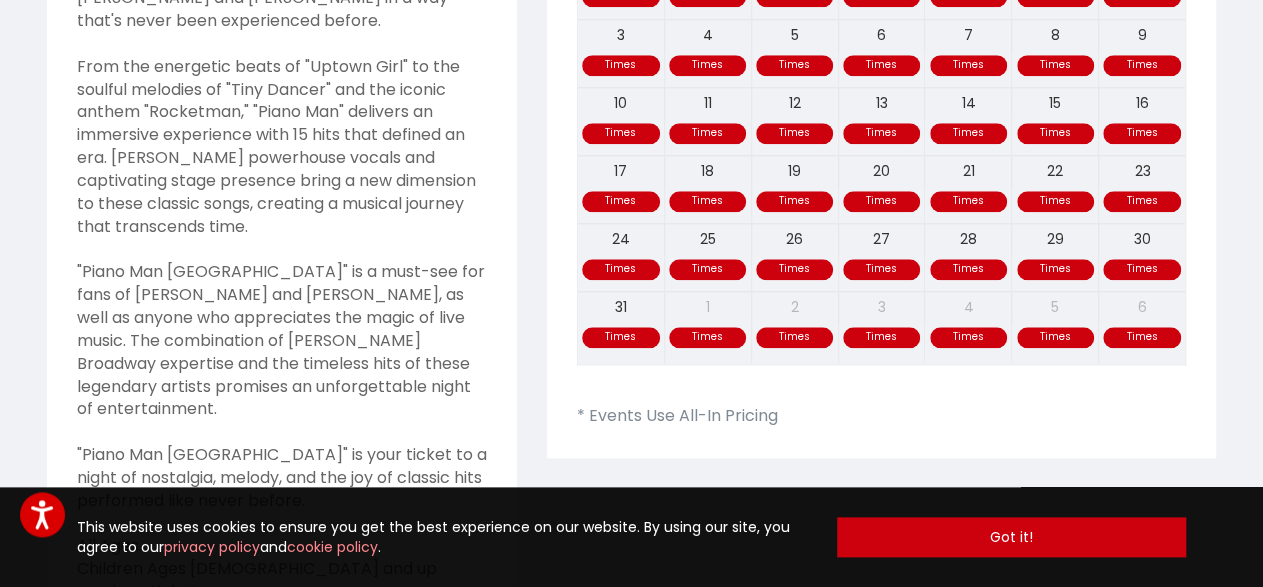 scroll, scrollTop: 979, scrollLeft: 0, axis: vertical 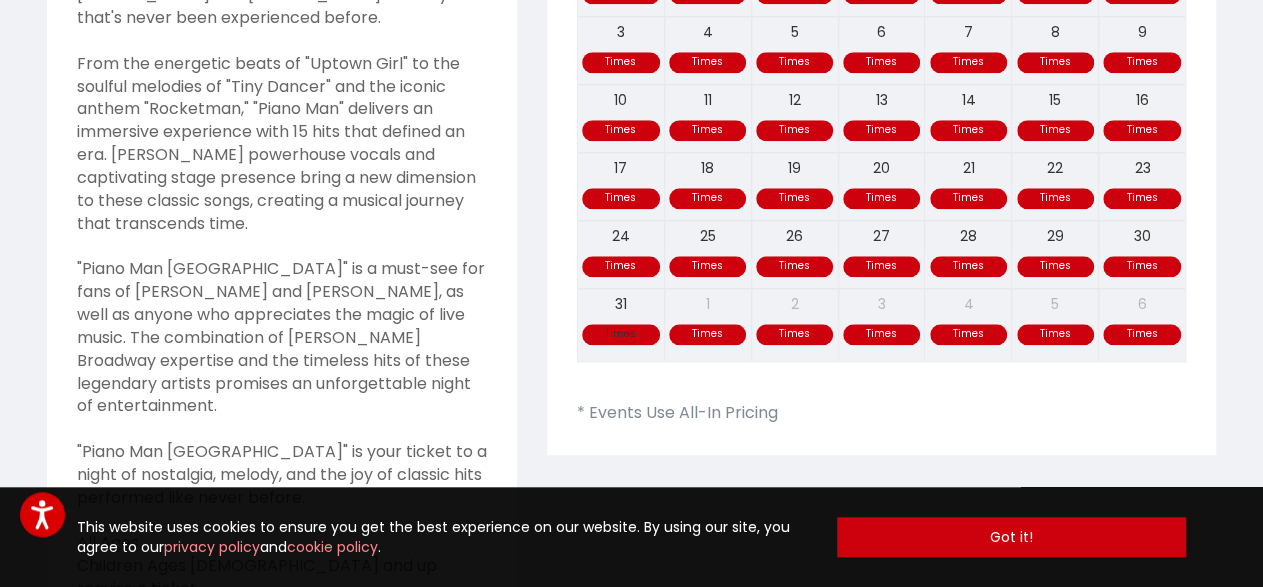 click on "Times Times Times Times Times Times Times 31 1 2 3 4 5 6" at bounding box center [882, 324] 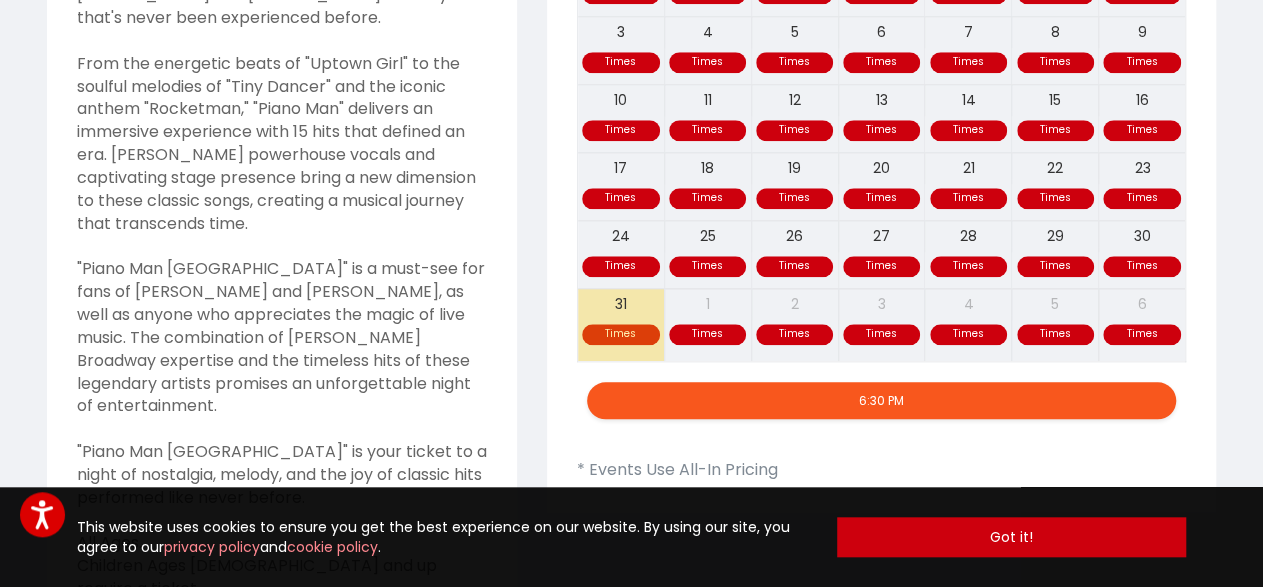 click on "6:30 PM" at bounding box center (882, 400) 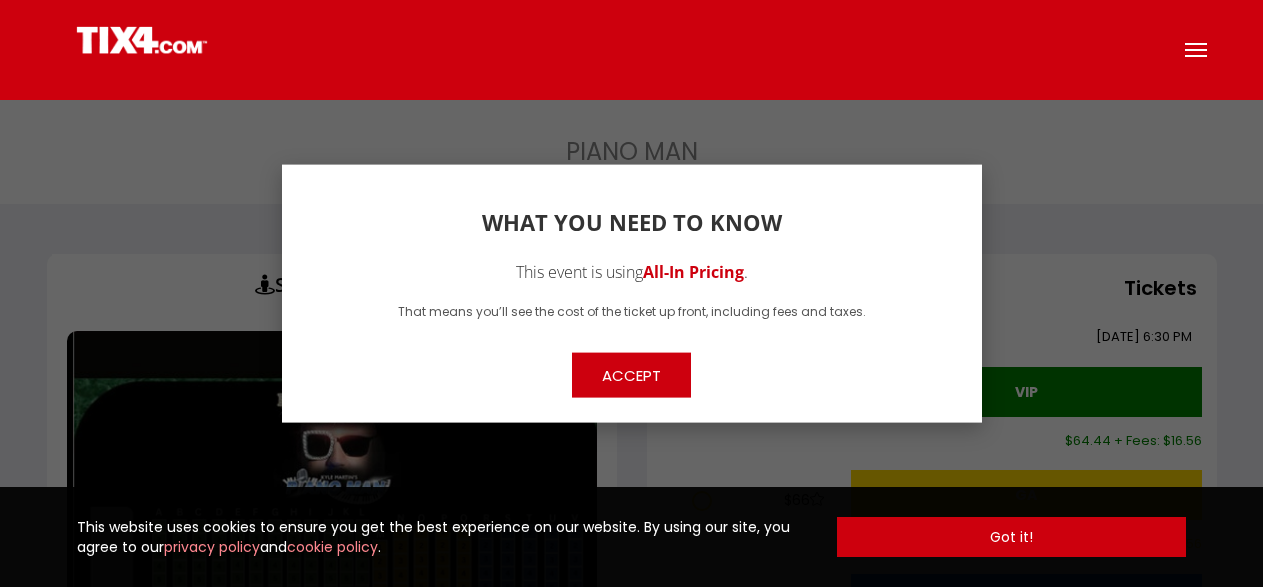 scroll, scrollTop: 0, scrollLeft: 0, axis: both 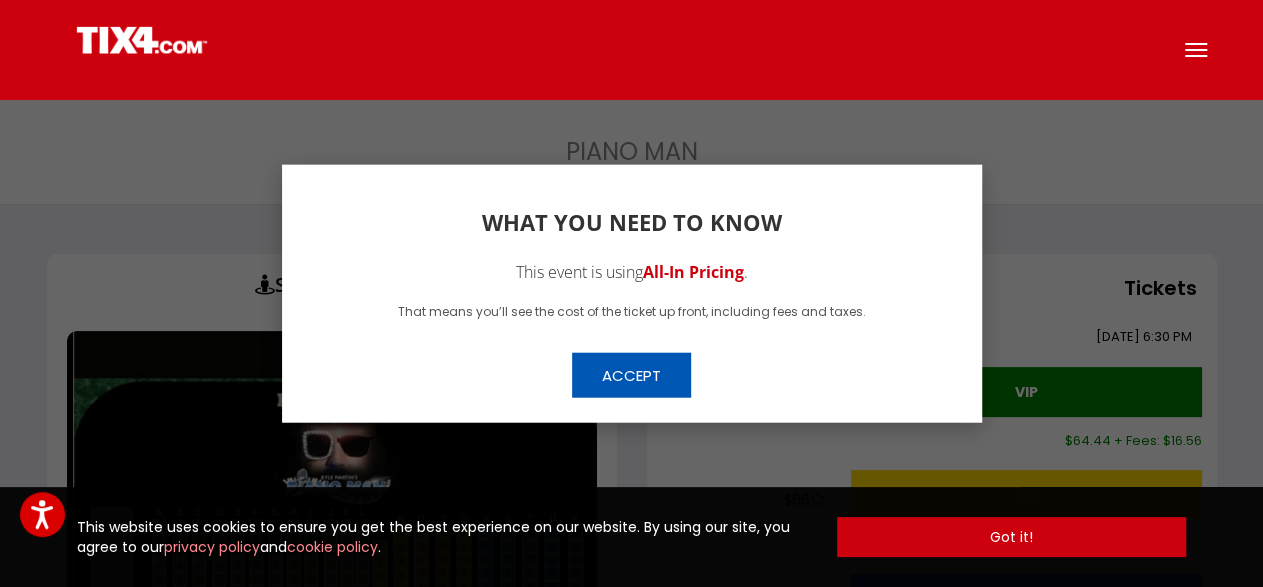 click on "Accept" at bounding box center (631, 374) 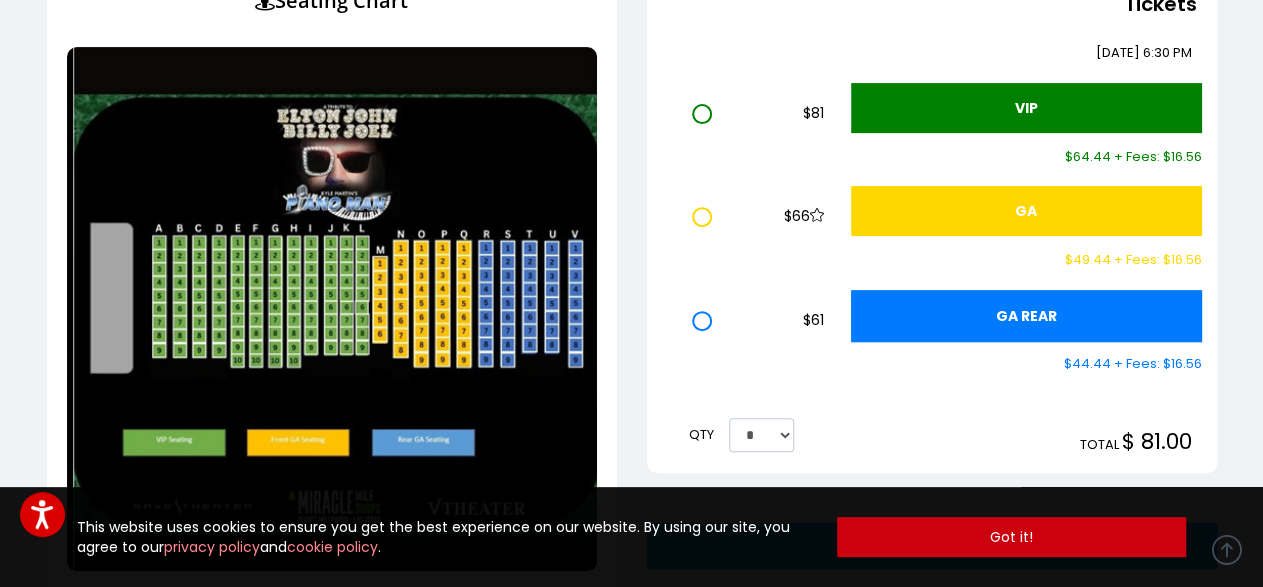scroll, scrollTop: 286, scrollLeft: 0, axis: vertical 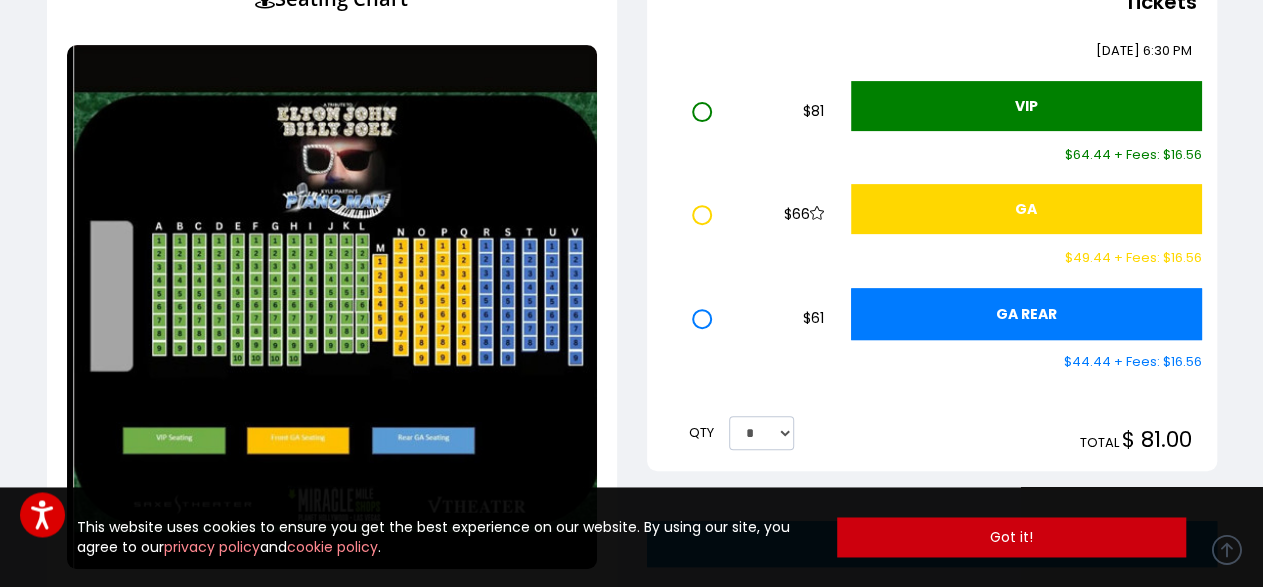click on "VIP" at bounding box center (1026, 106) 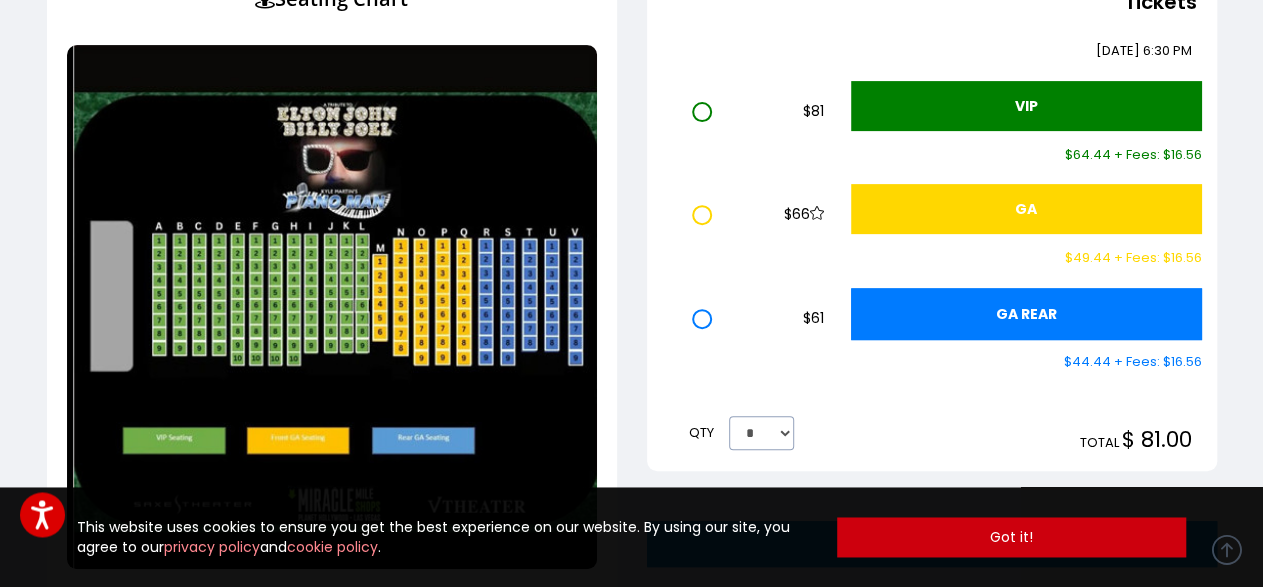 click on "* * * * * * * * * ** ** ** ** ** ** ** ** ** ** **" at bounding box center [761, 433] 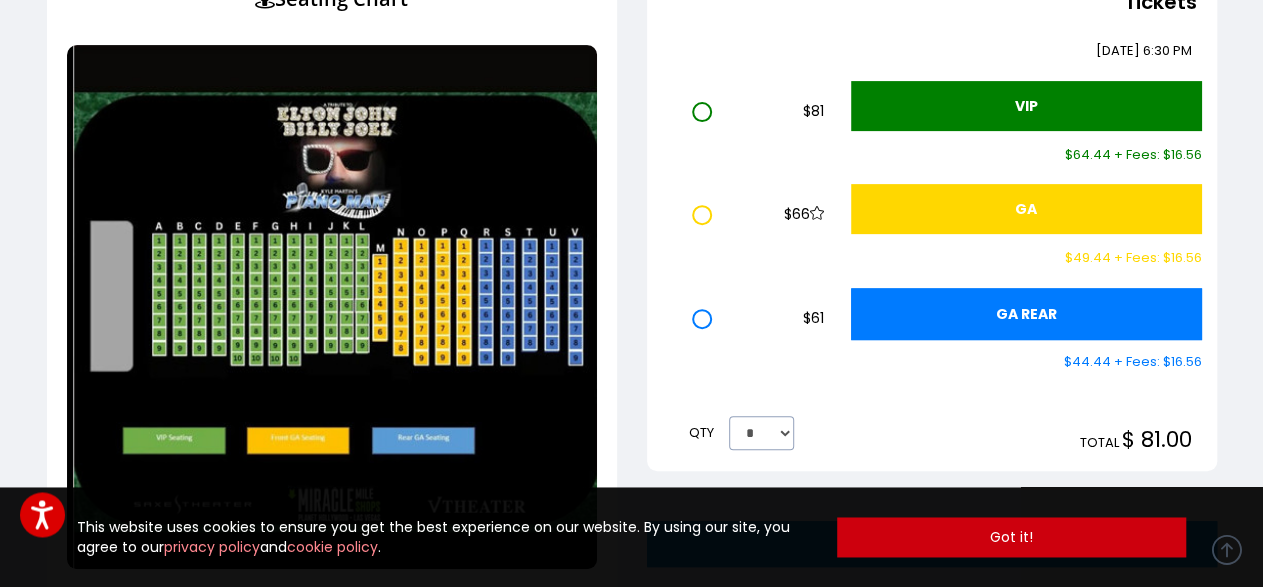 select on "*" 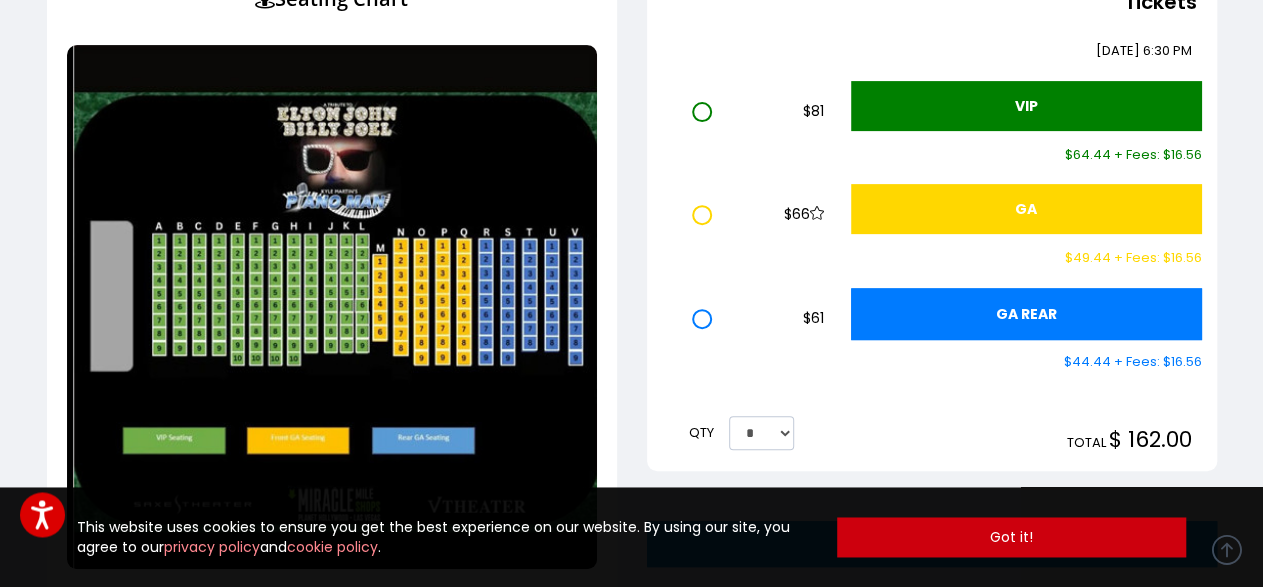 click on "VIP" at bounding box center (1026, 106) 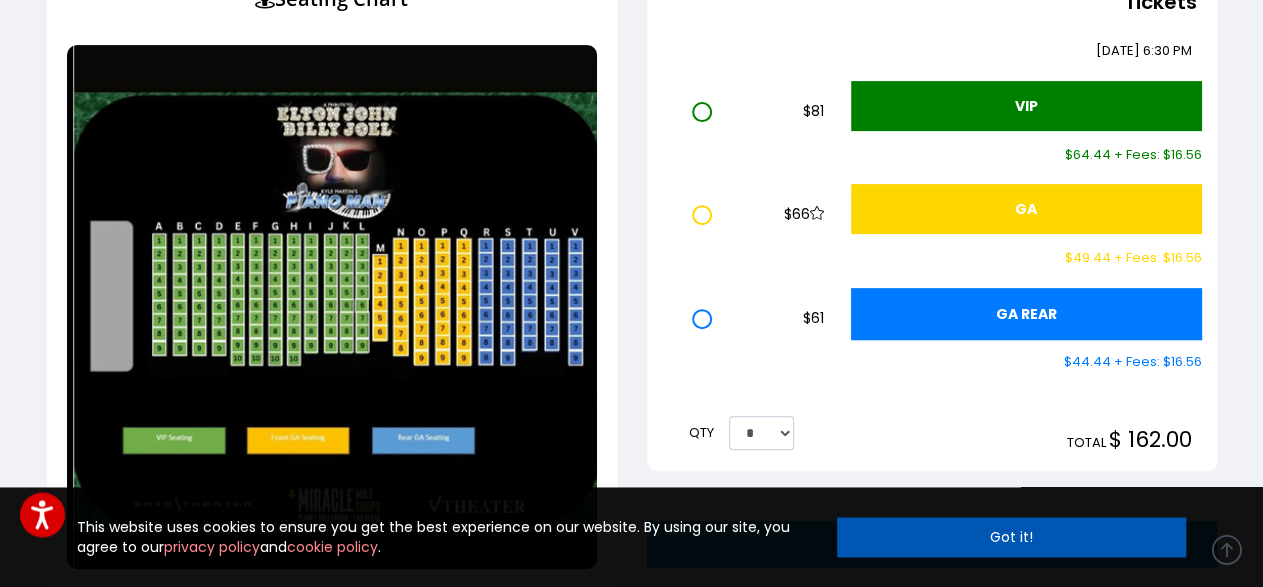 click on "Got it!" at bounding box center [1012, 537] 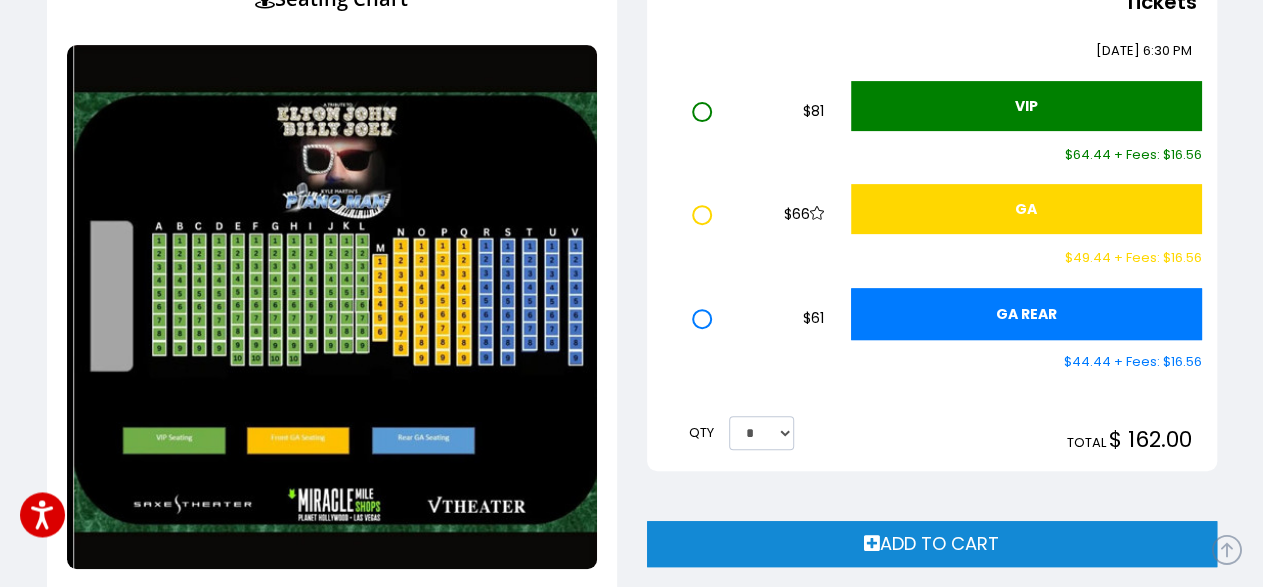 click on "Add to cart" at bounding box center (932, 544) 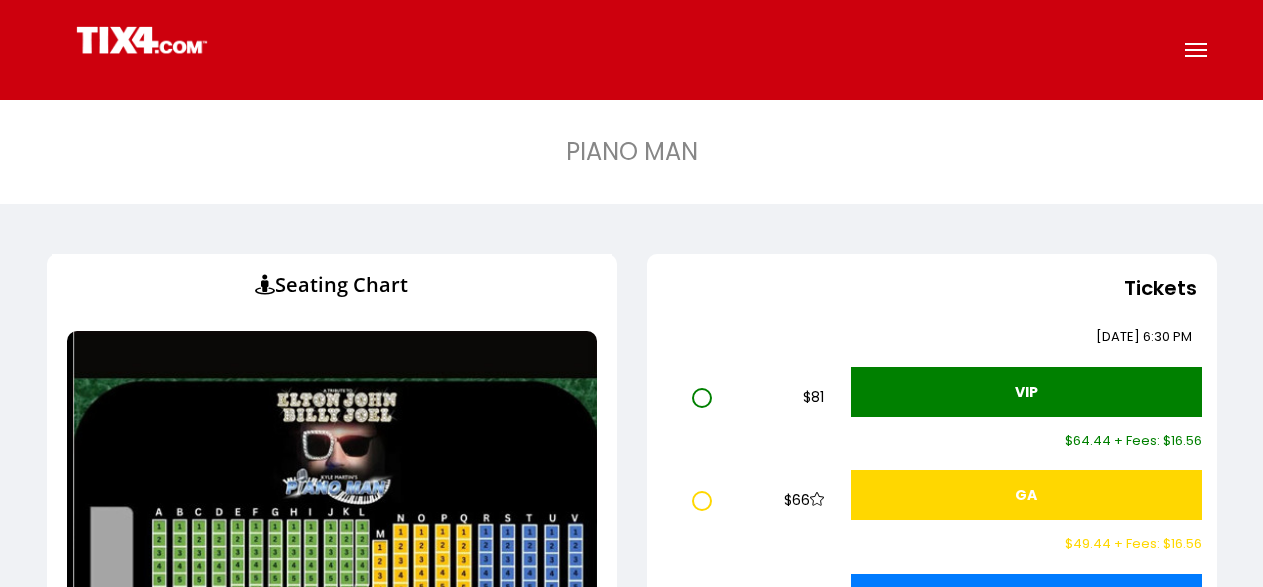 scroll, scrollTop: 286, scrollLeft: 0, axis: vertical 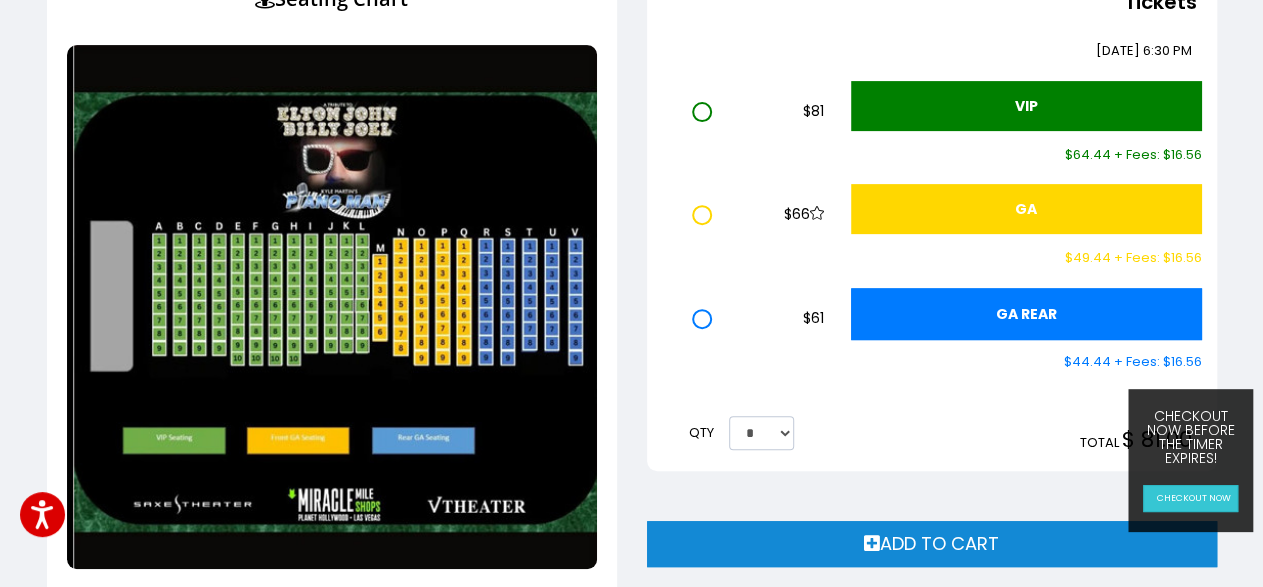 click at bounding box center (332, 307) 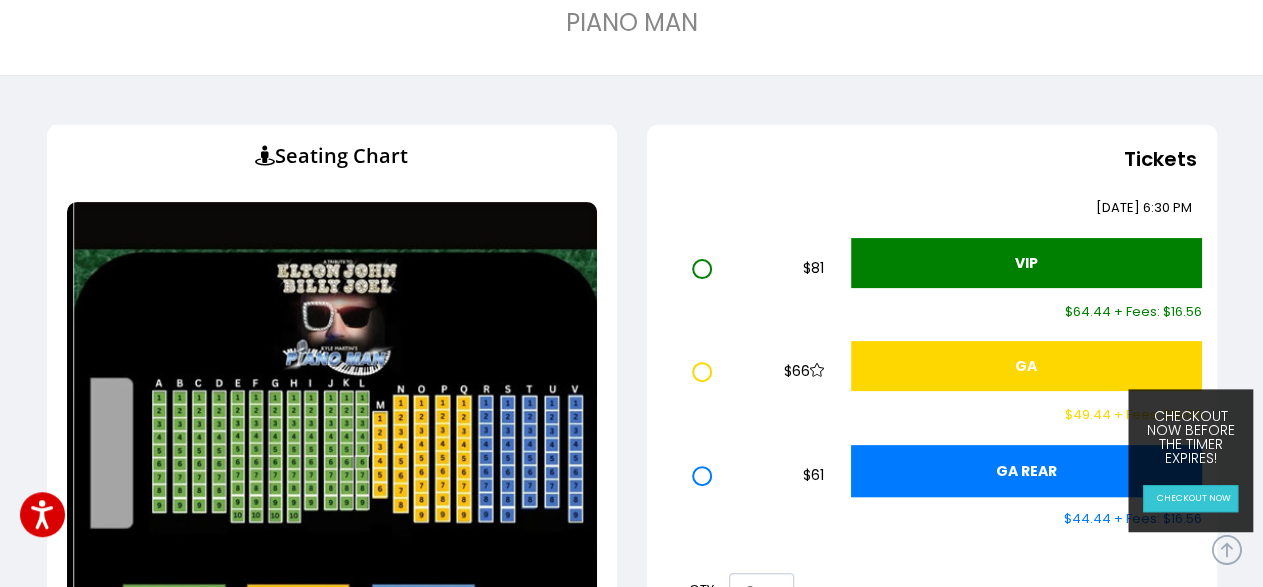 scroll, scrollTop: 126, scrollLeft: 0, axis: vertical 